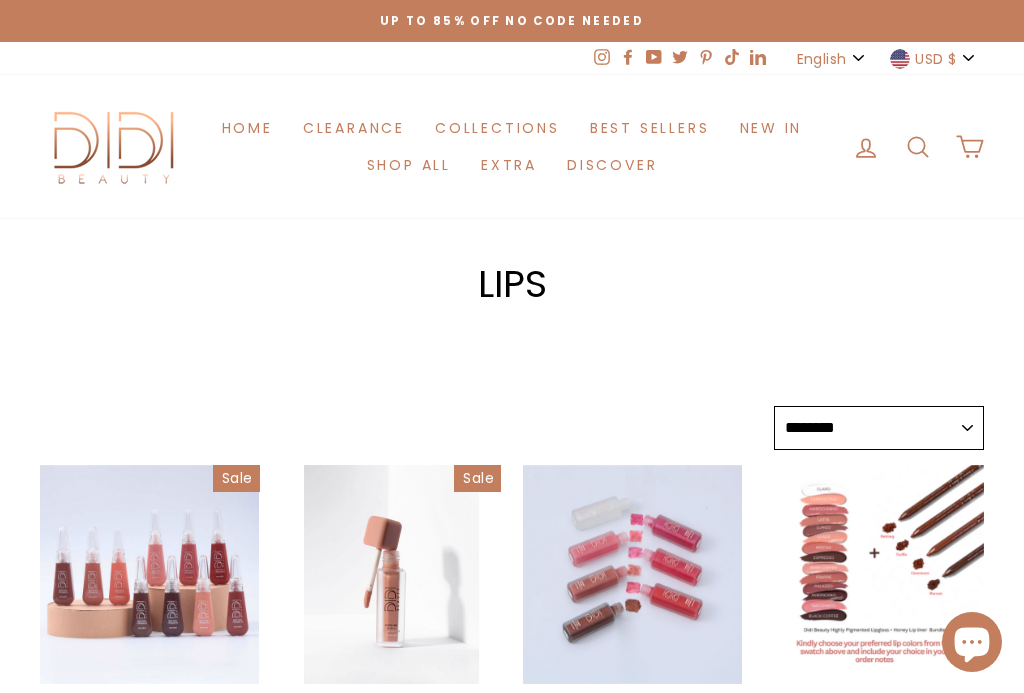 select on "******" 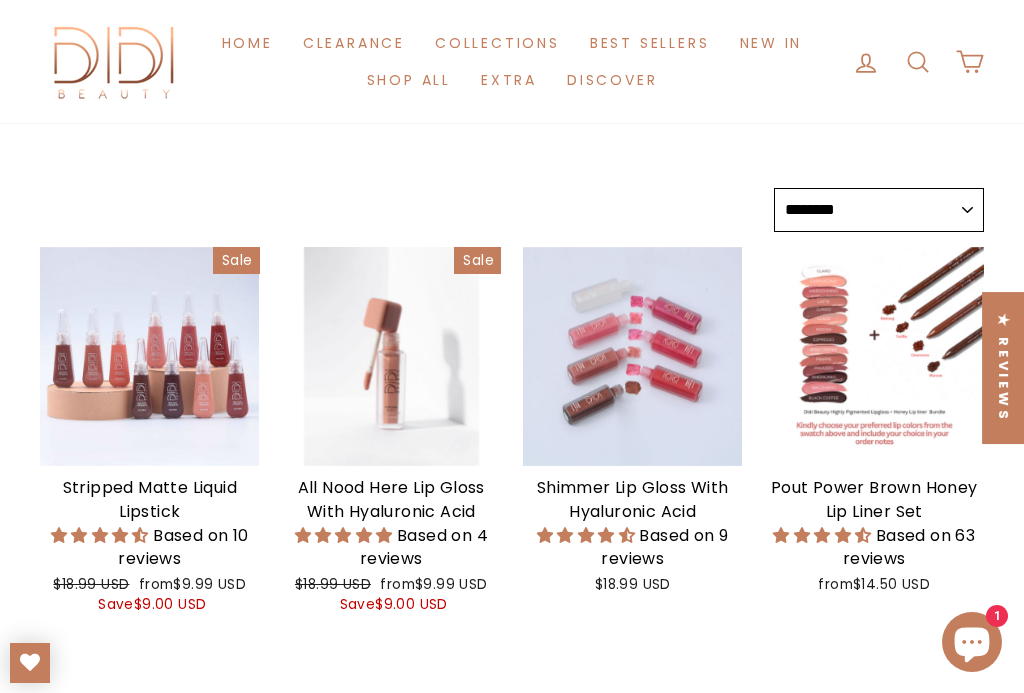 scroll, scrollTop: 223, scrollLeft: 0, axis: vertical 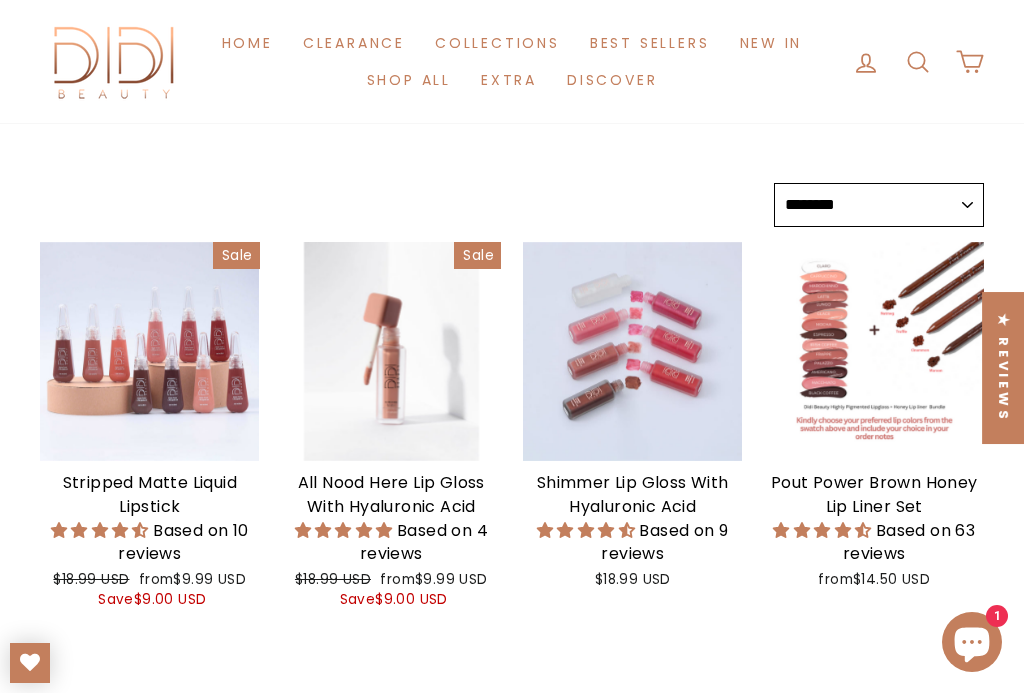 click at bounding box center (875, 352) 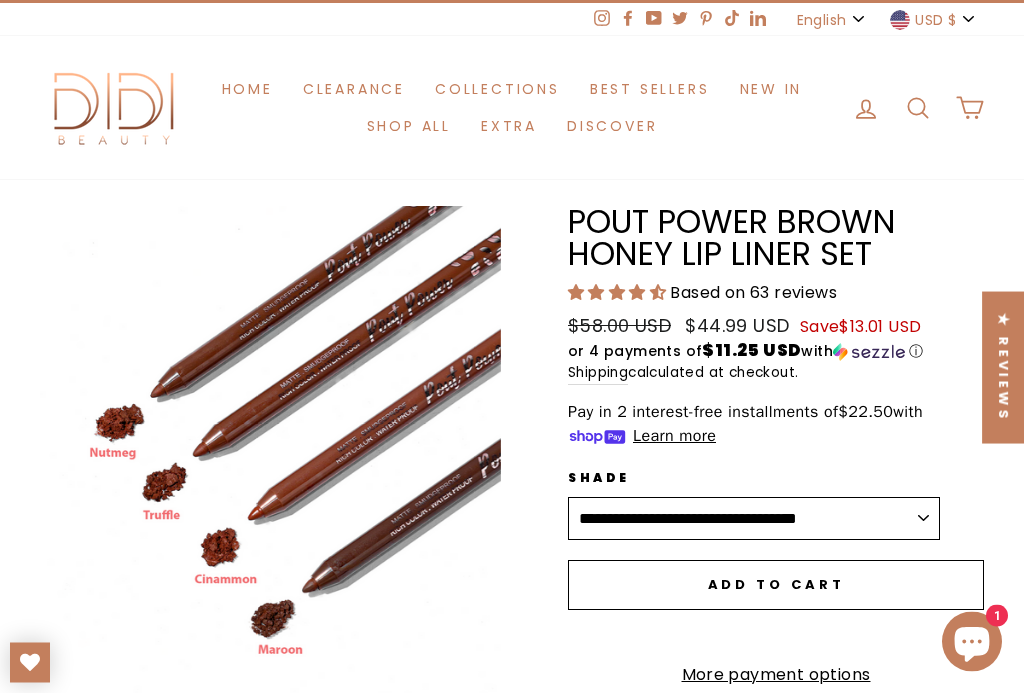 scroll, scrollTop: 39, scrollLeft: 0, axis: vertical 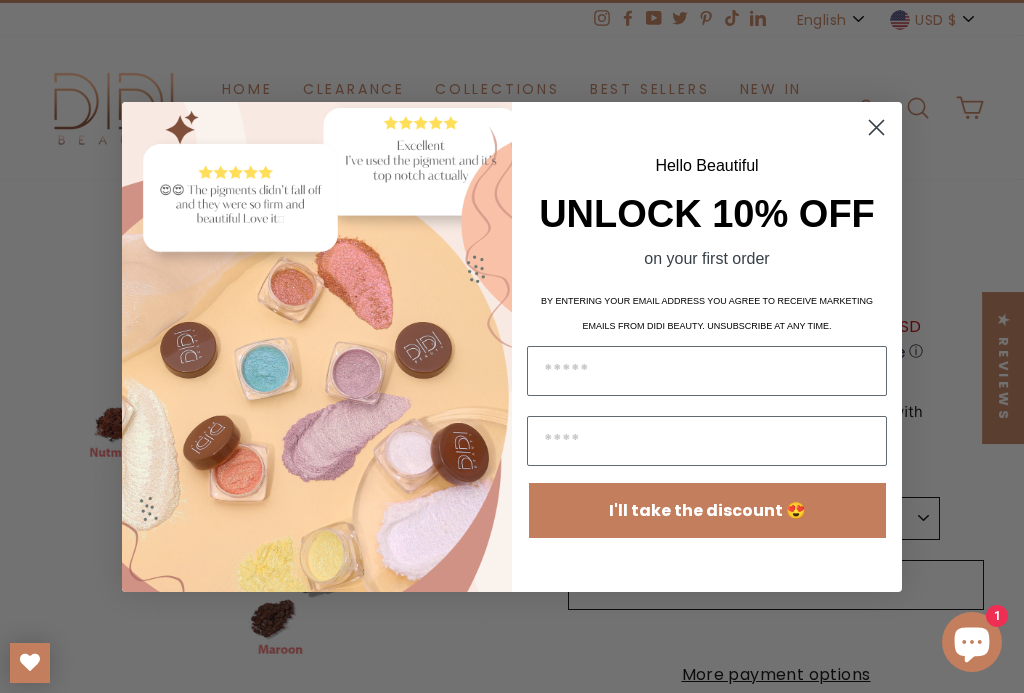 click 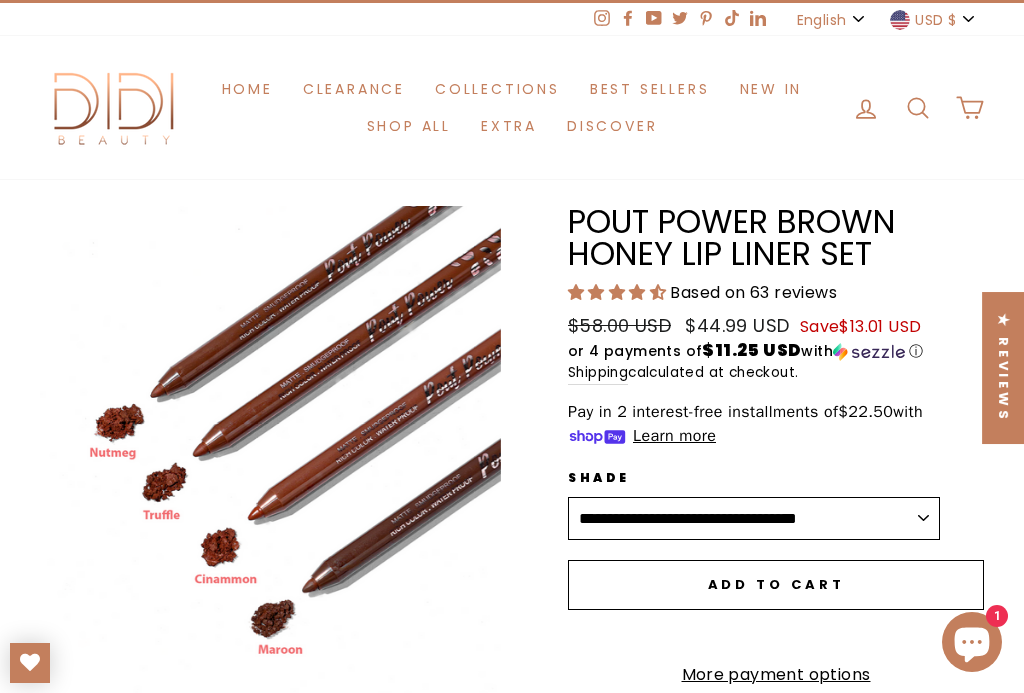 click on "Close (esc)" at bounding box center (270, 467) 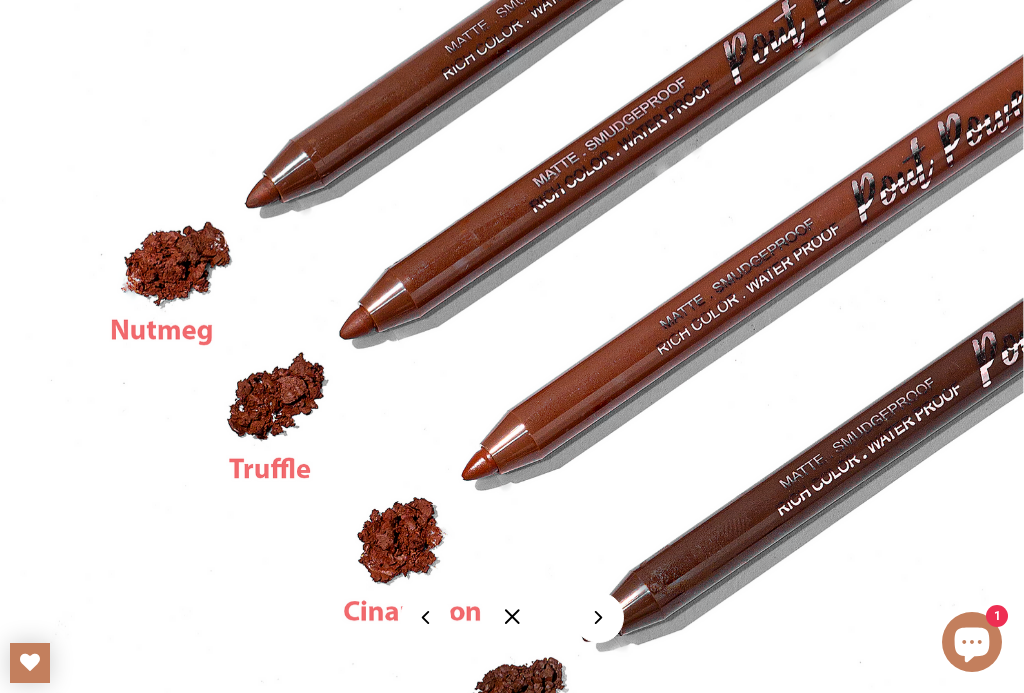 click at bounding box center [512, 617] 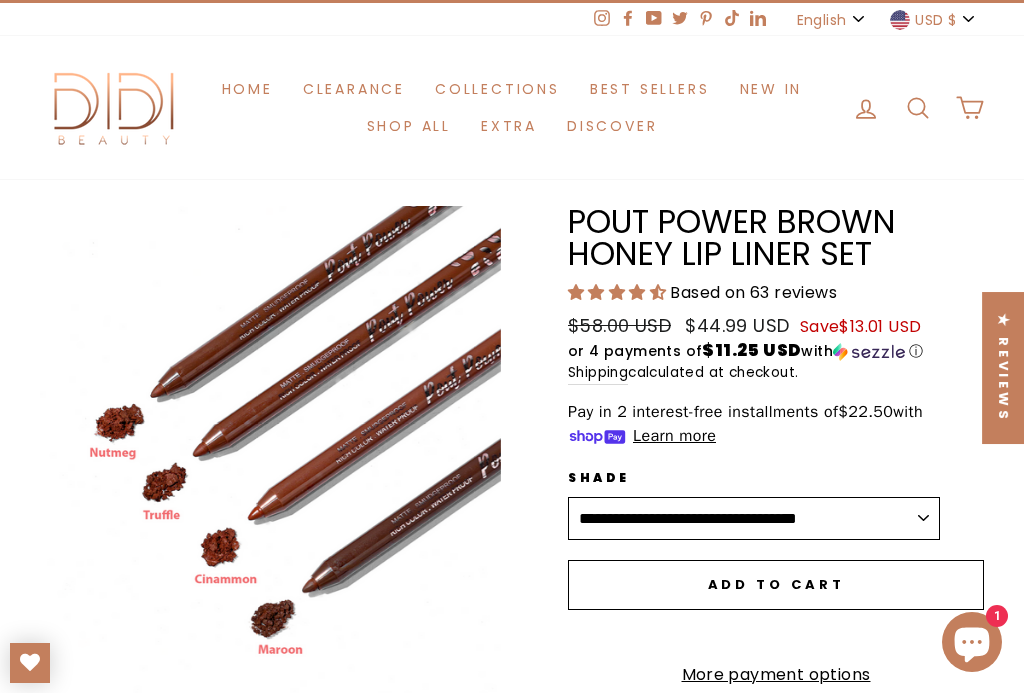 click on "New in" at bounding box center (771, 88) 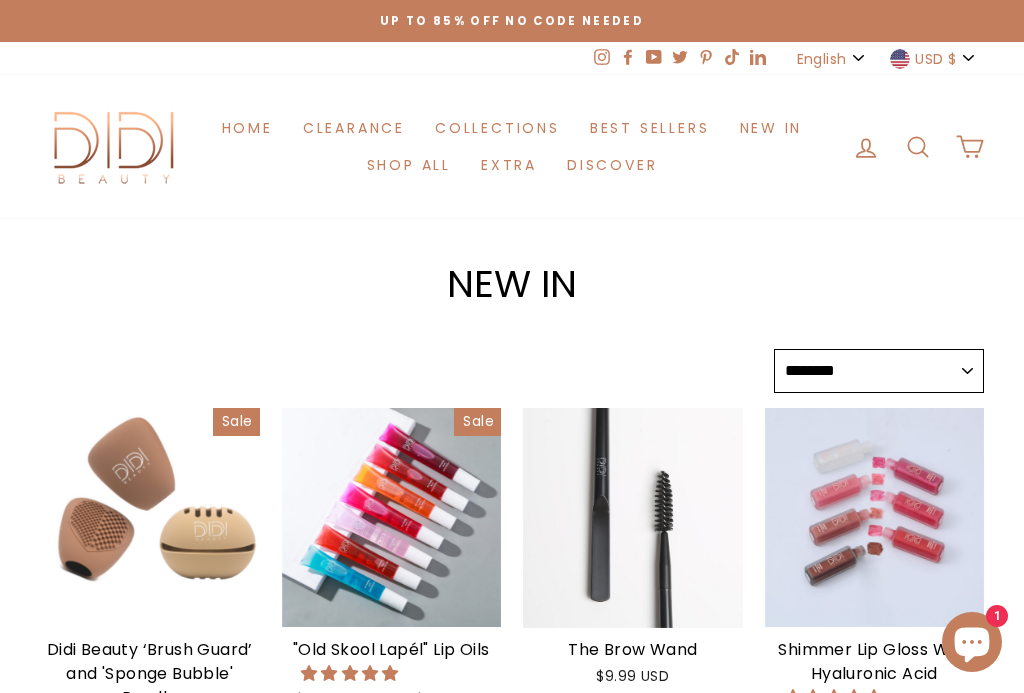 select on "******" 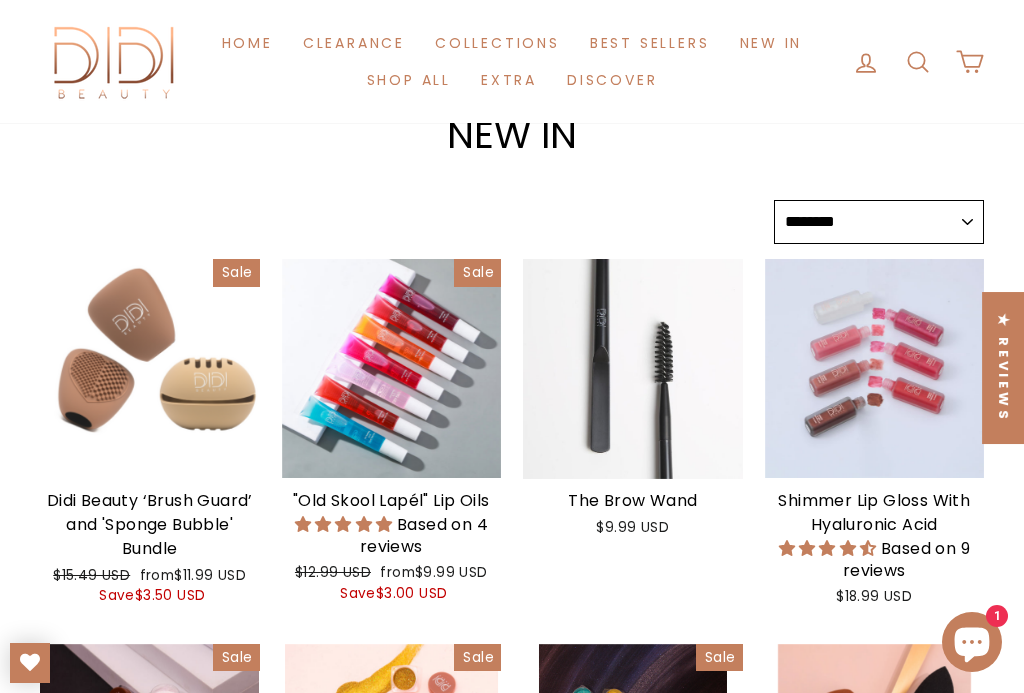 scroll, scrollTop: 0, scrollLeft: 0, axis: both 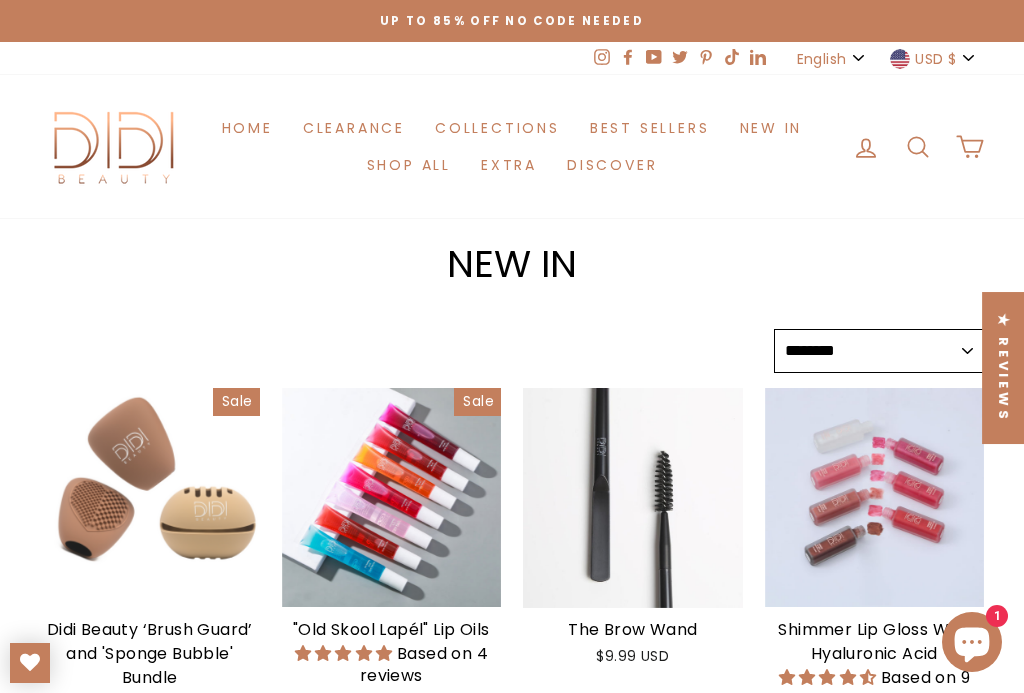 click 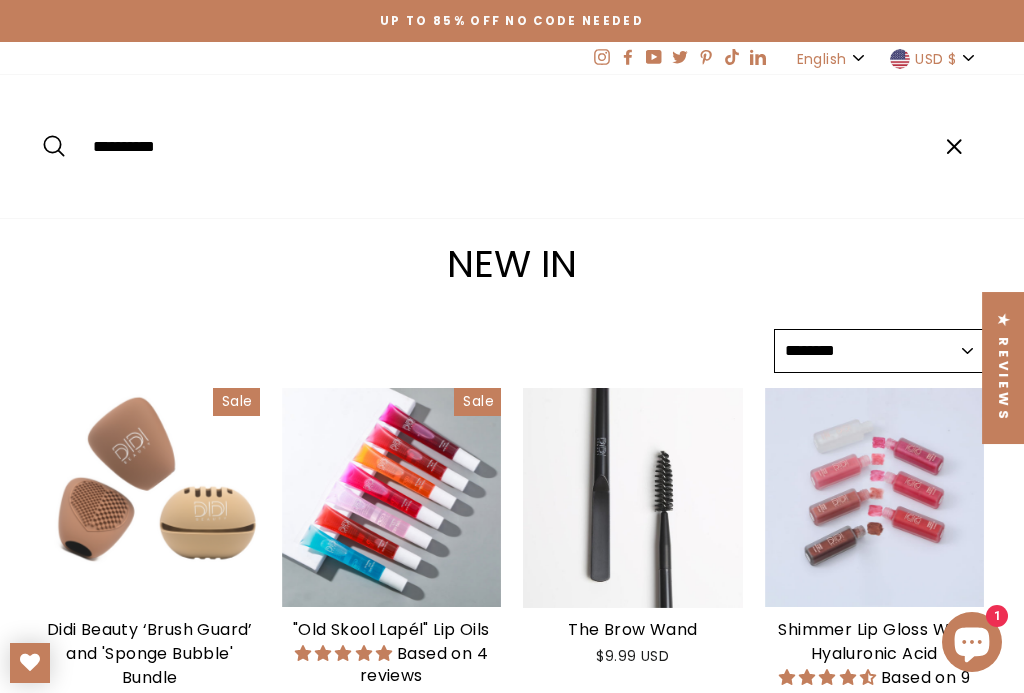 type on "**********" 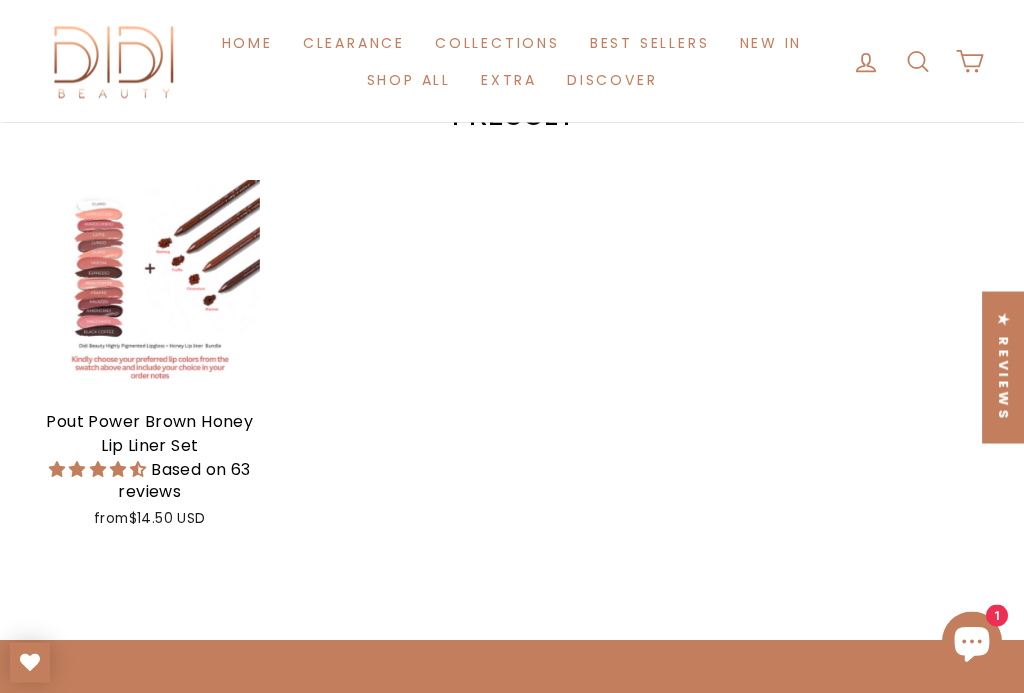scroll, scrollTop: 268, scrollLeft: 0, axis: vertical 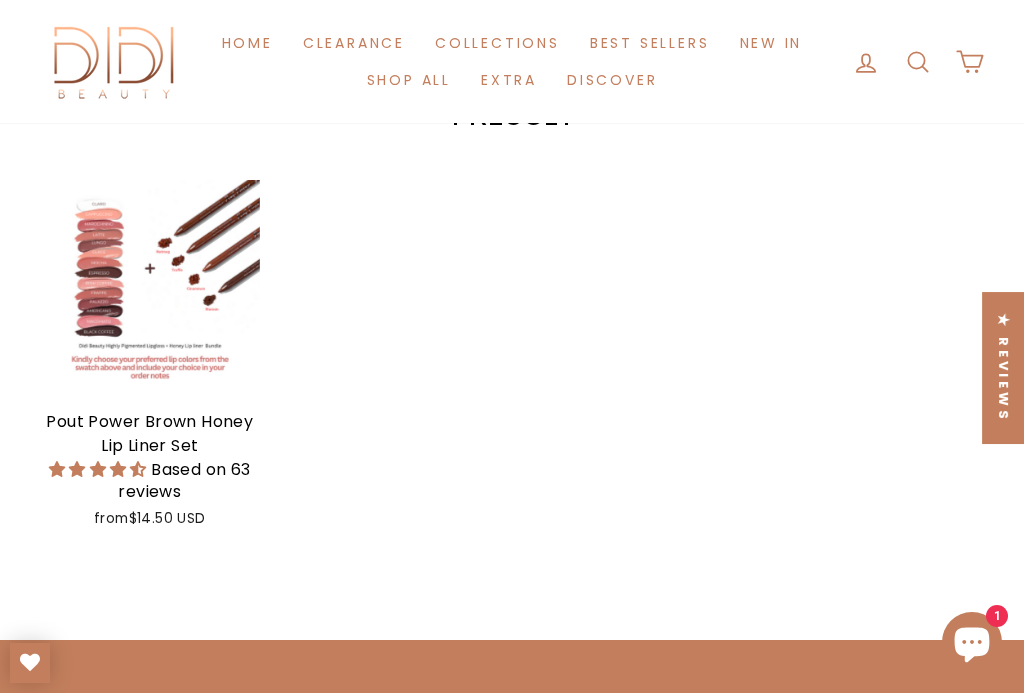click on "Quick Shop" at bounding box center [149, 375] 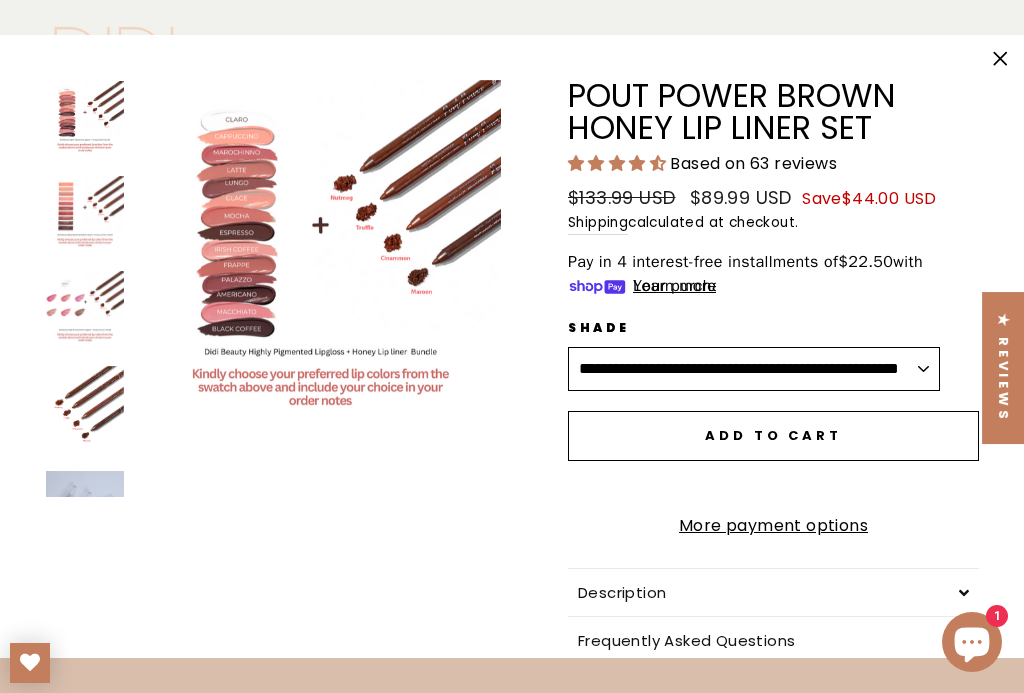 click at bounding box center [85, 410] 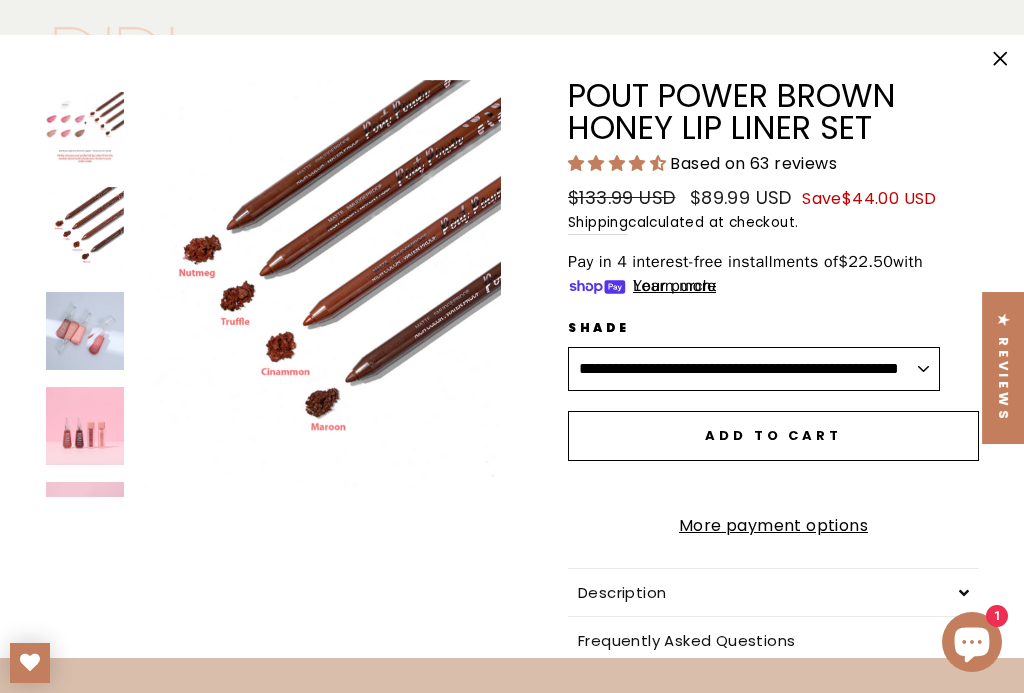 click on "**********" at bounding box center [754, 369] 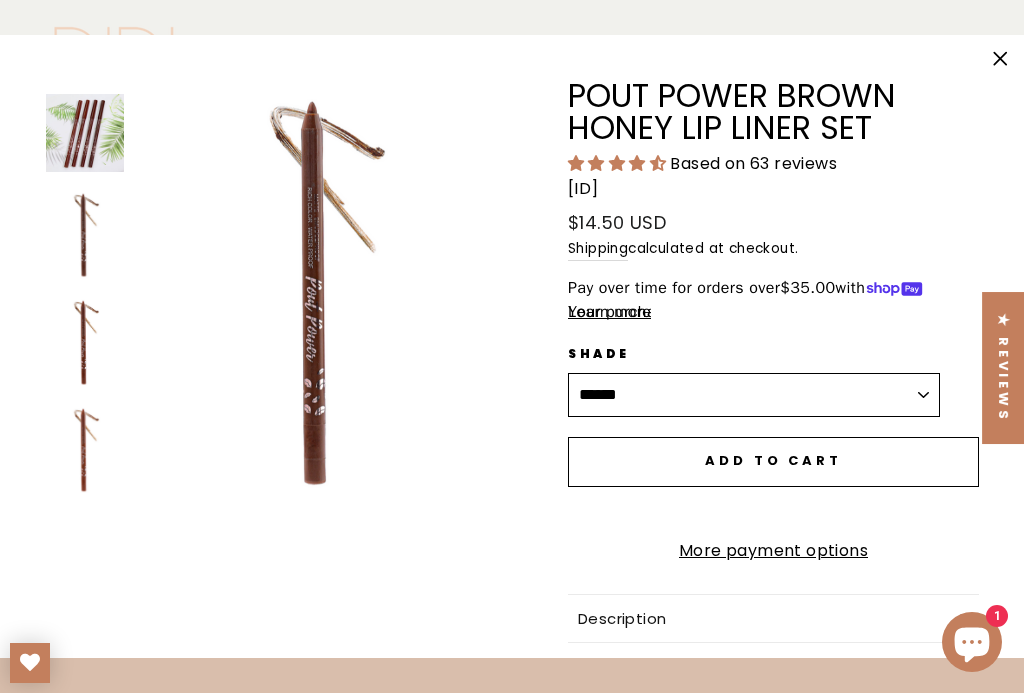 click on "Add to cart" at bounding box center (773, 462) 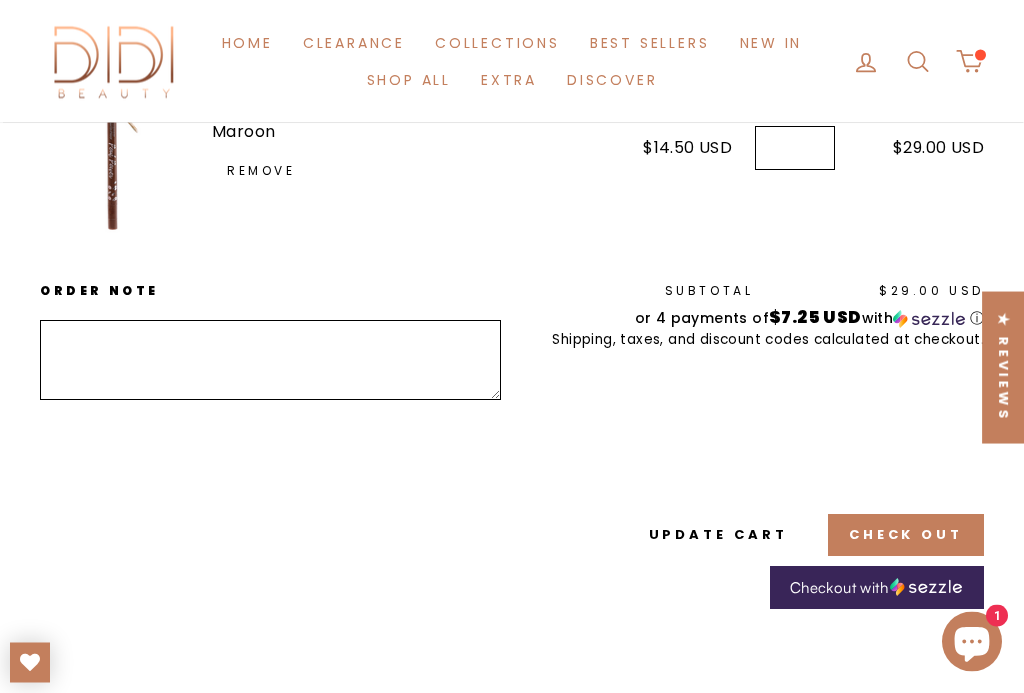 scroll, scrollTop: 398, scrollLeft: 0, axis: vertical 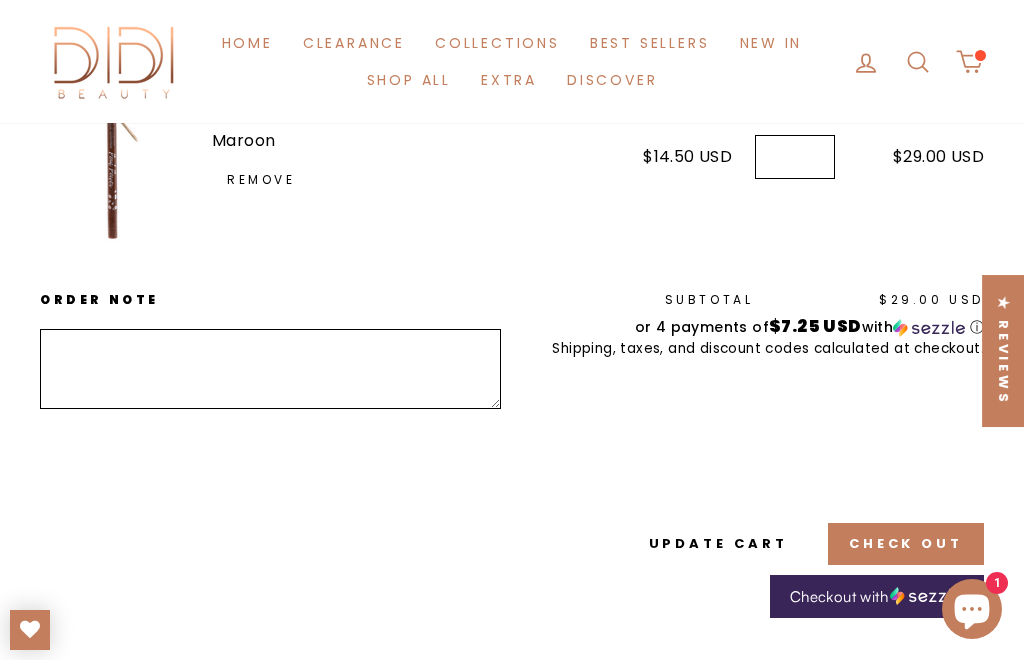 click 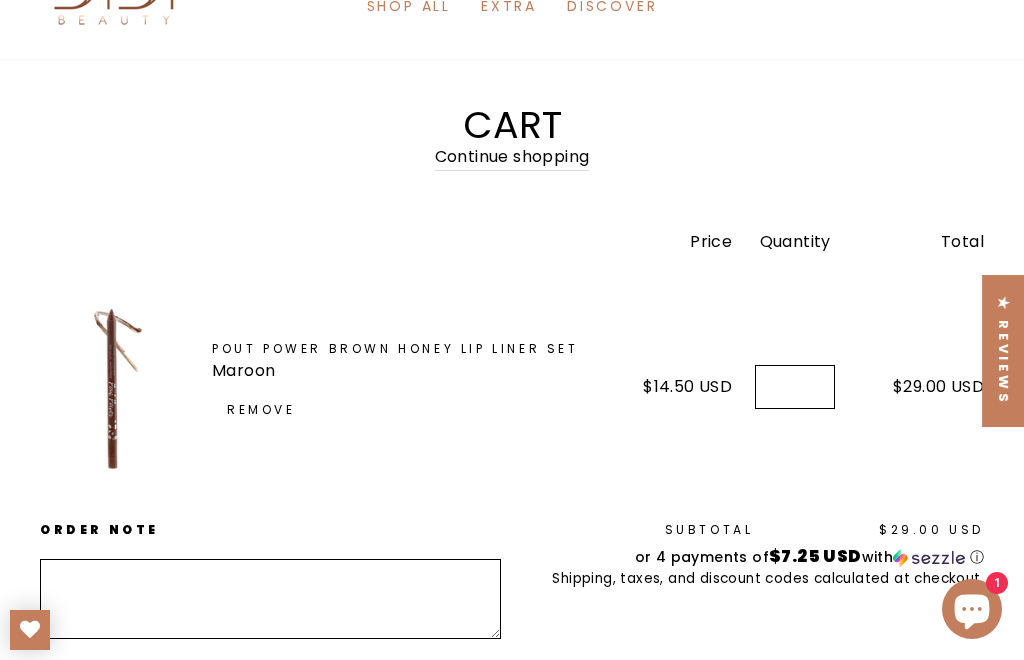 scroll, scrollTop: 161, scrollLeft: 0, axis: vertical 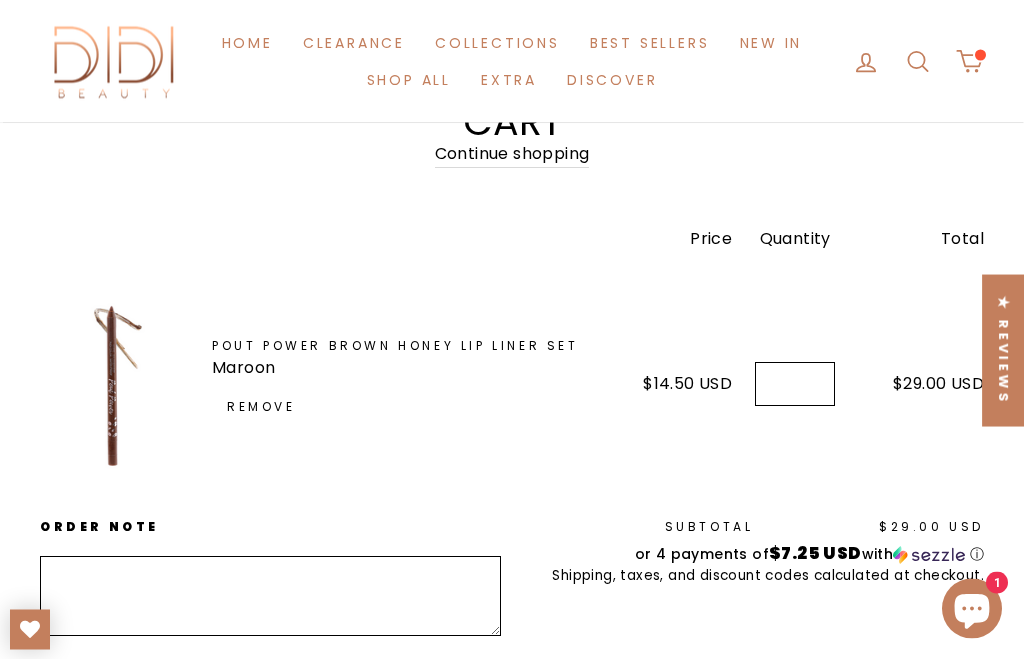 click 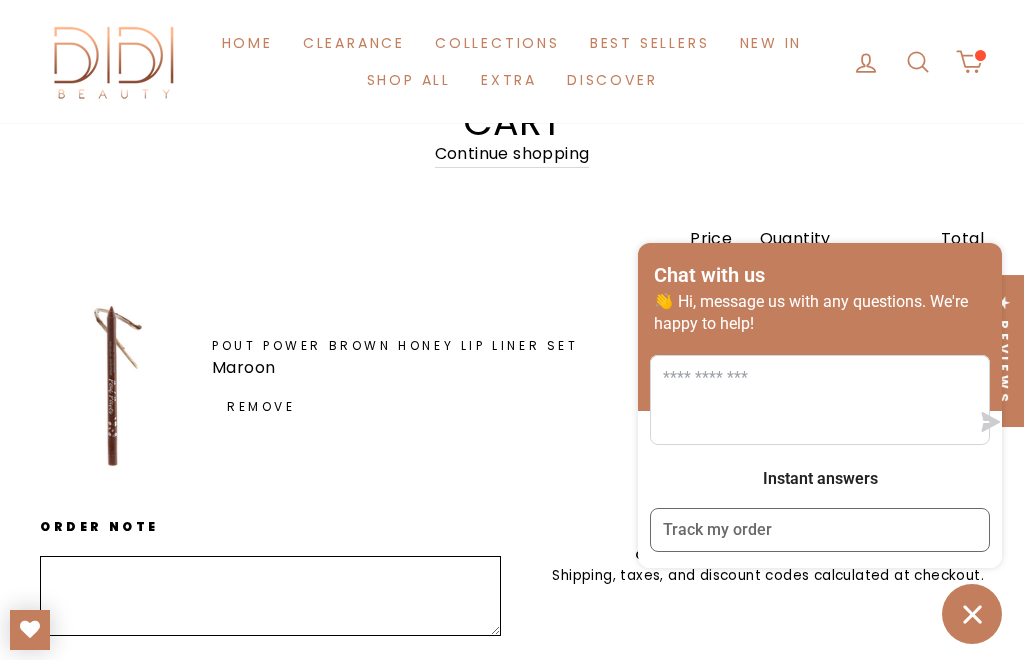 click on "Price
Quantity
Total
Pout Power Brown Honey Lip Liner Set
Maroon
Remove
Remove
*   ⓘ" at bounding box center [512, 538] 